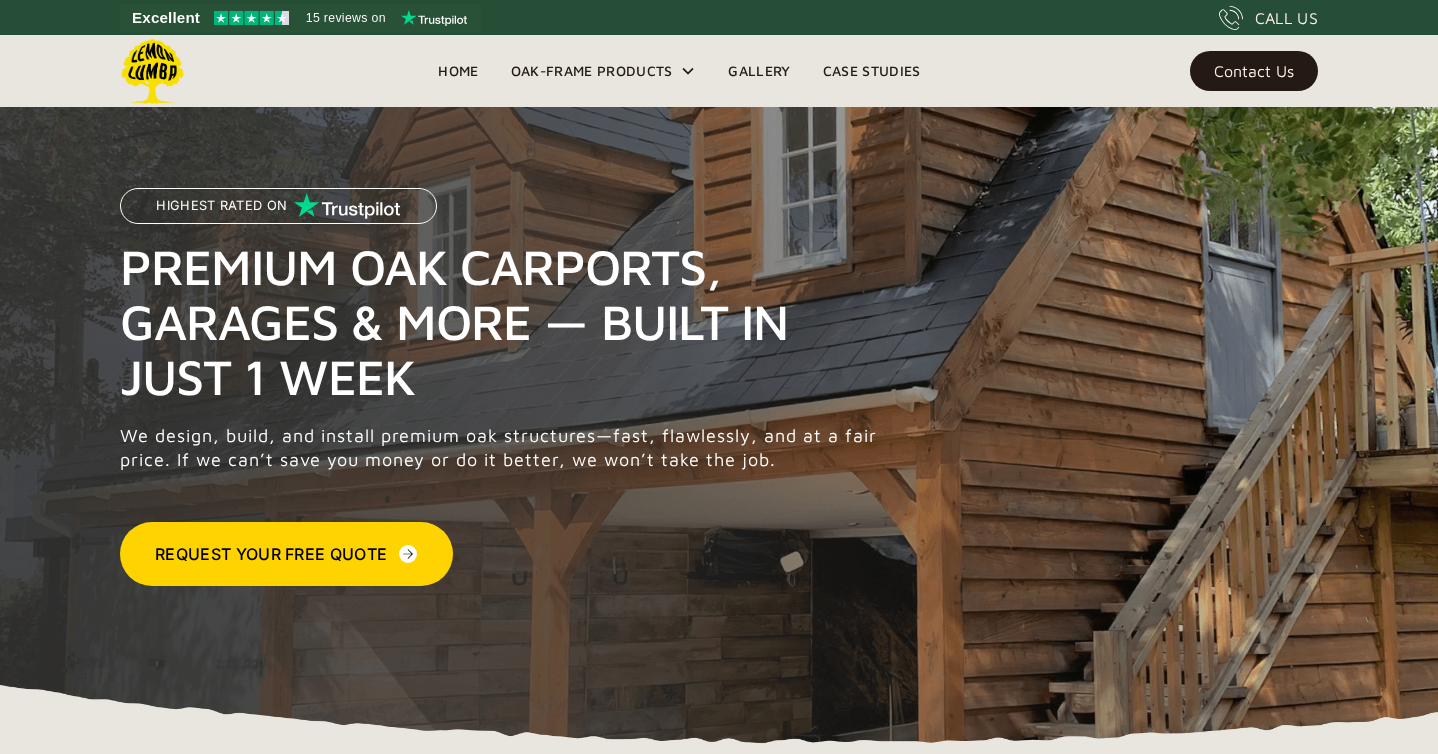 scroll, scrollTop: 27, scrollLeft: 0, axis: vertical 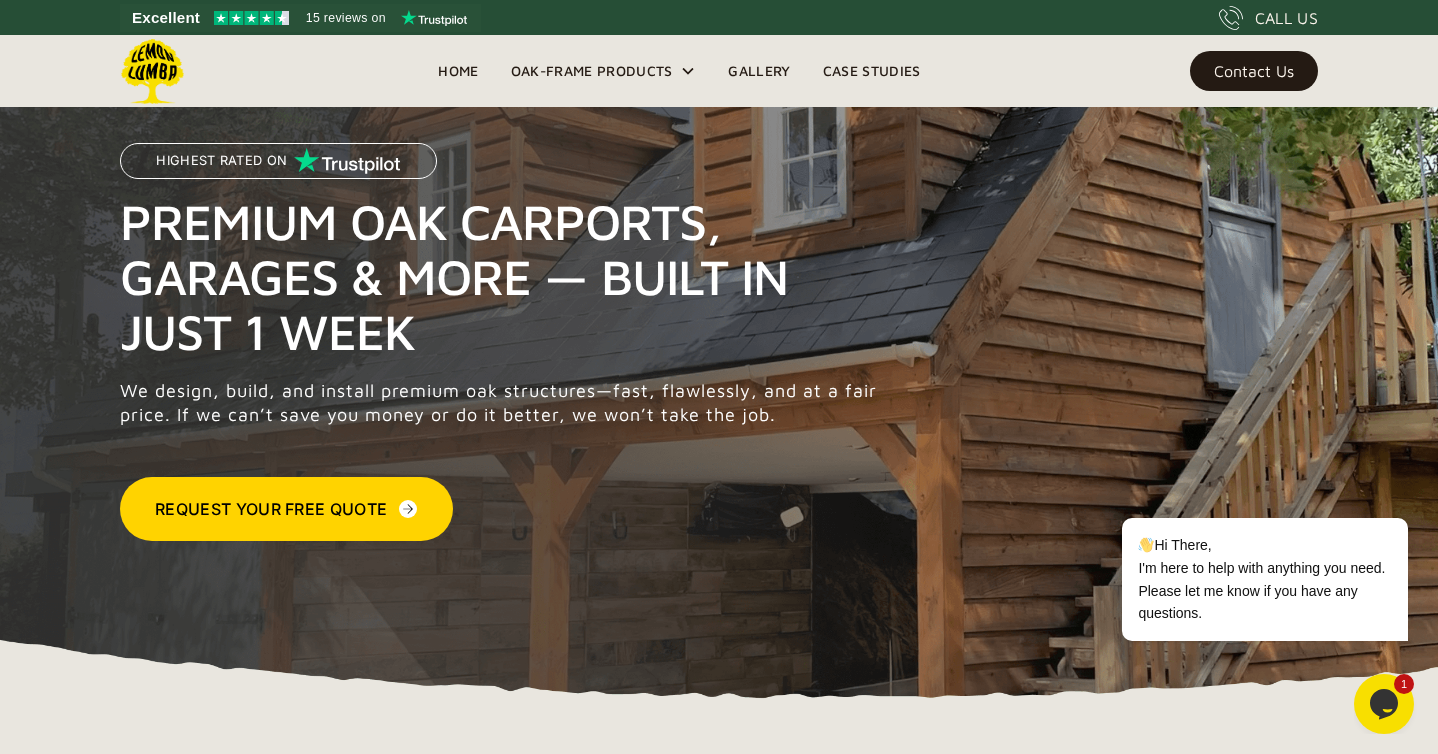 click on "Gallery" at bounding box center [759, 71] 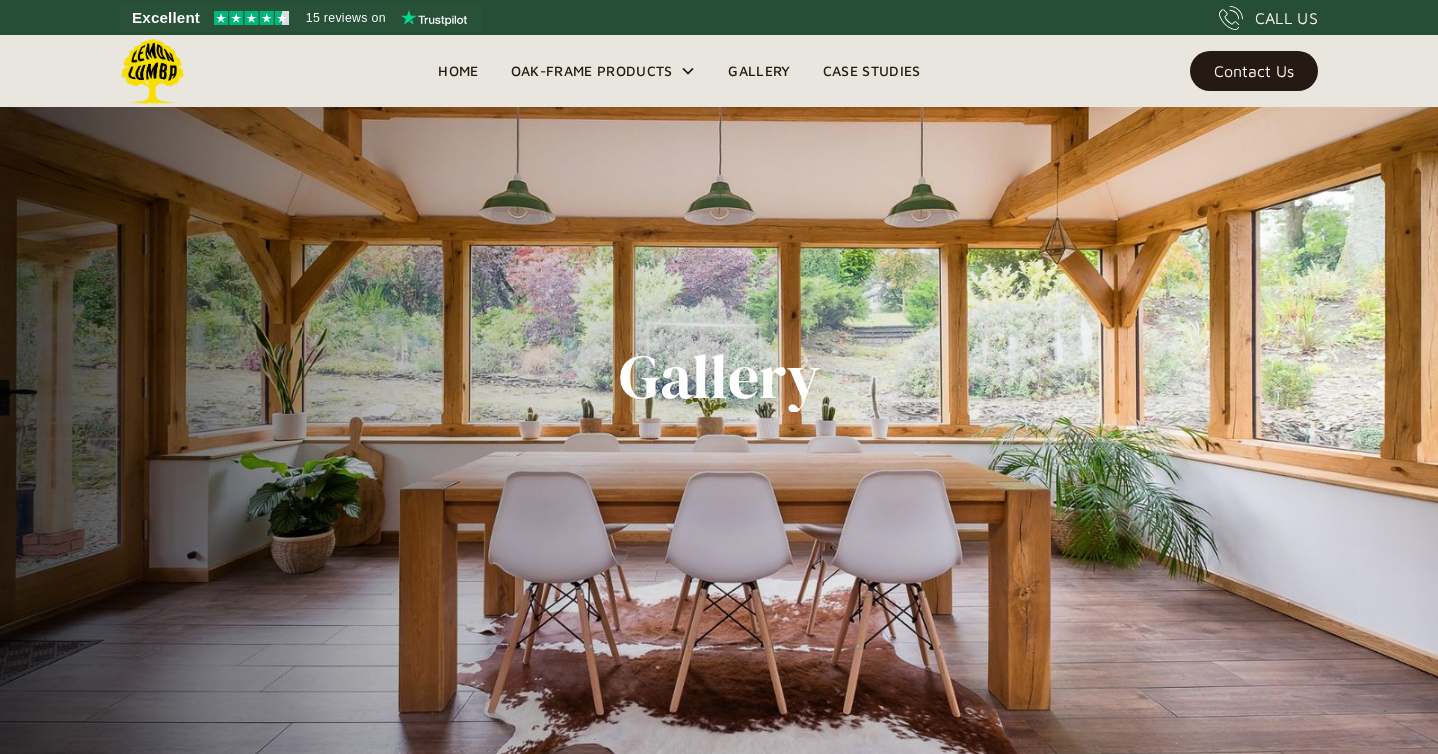 scroll, scrollTop: 0, scrollLeft: 0, axis: both 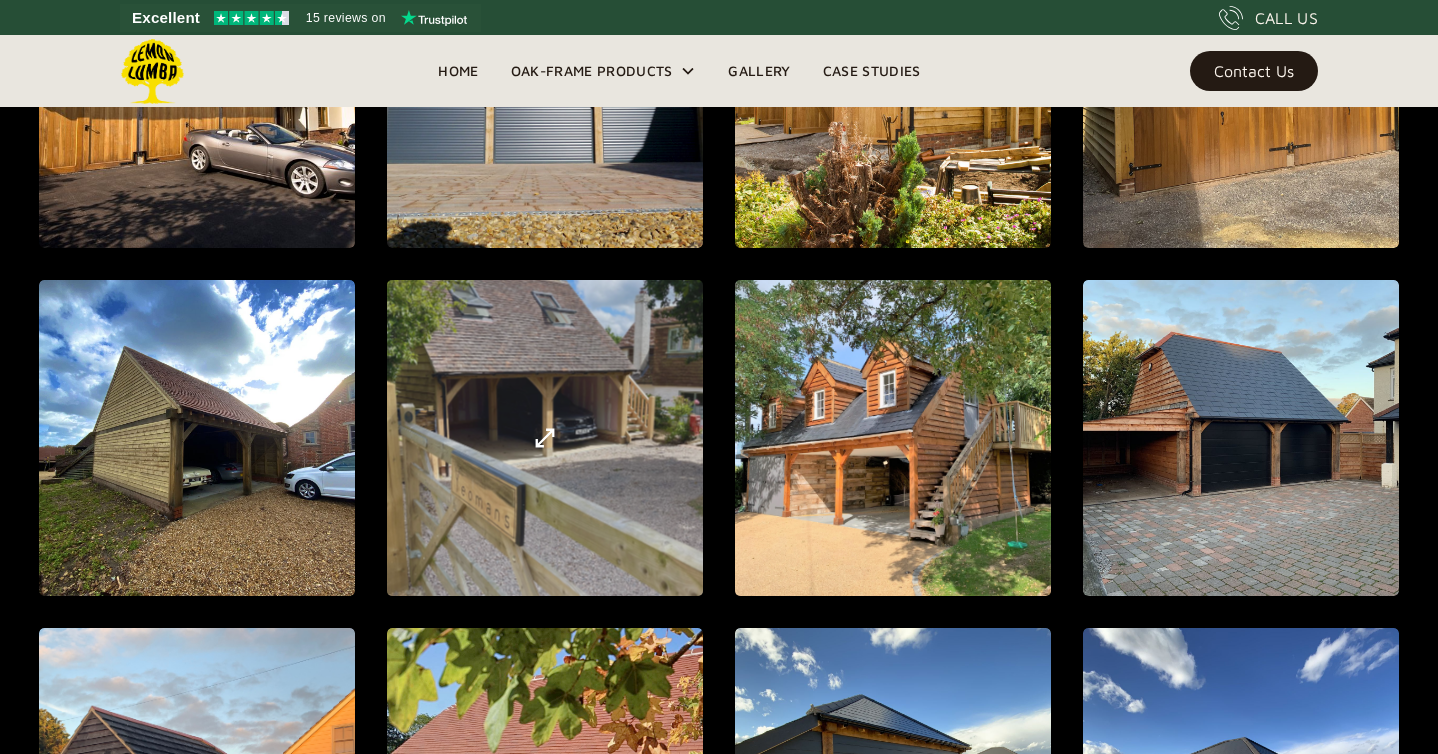 click at bounding box center (196, -606) 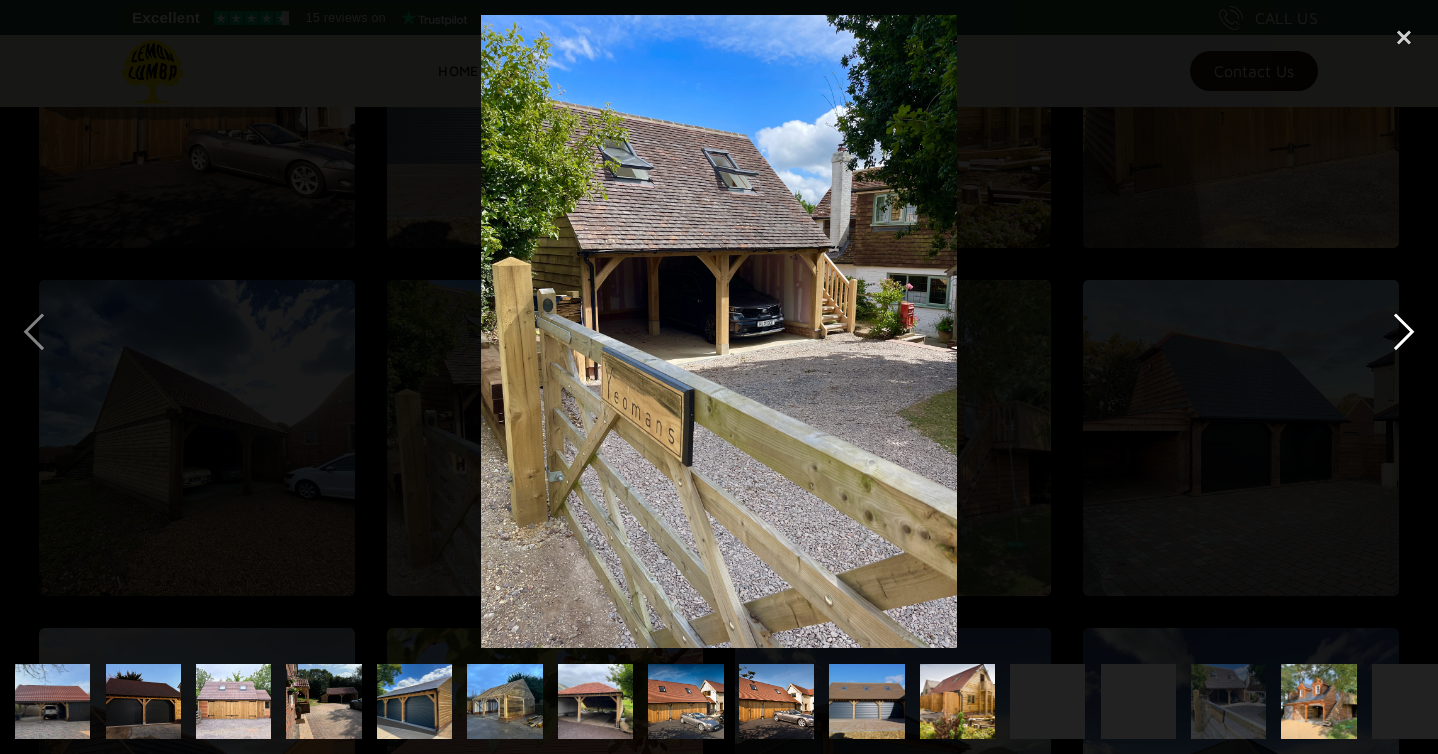 click at bounding box center [1404, 331] 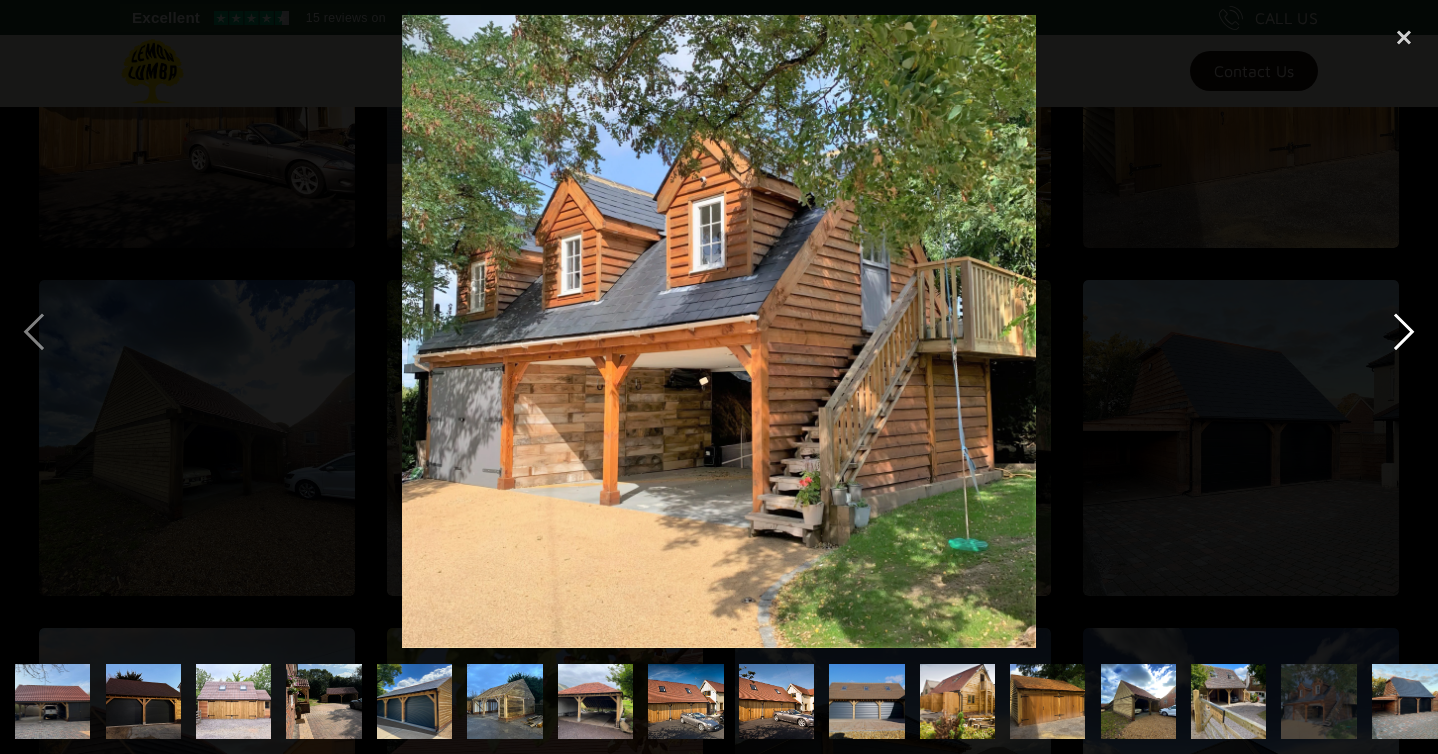 click at bounding box center [1404, 331] 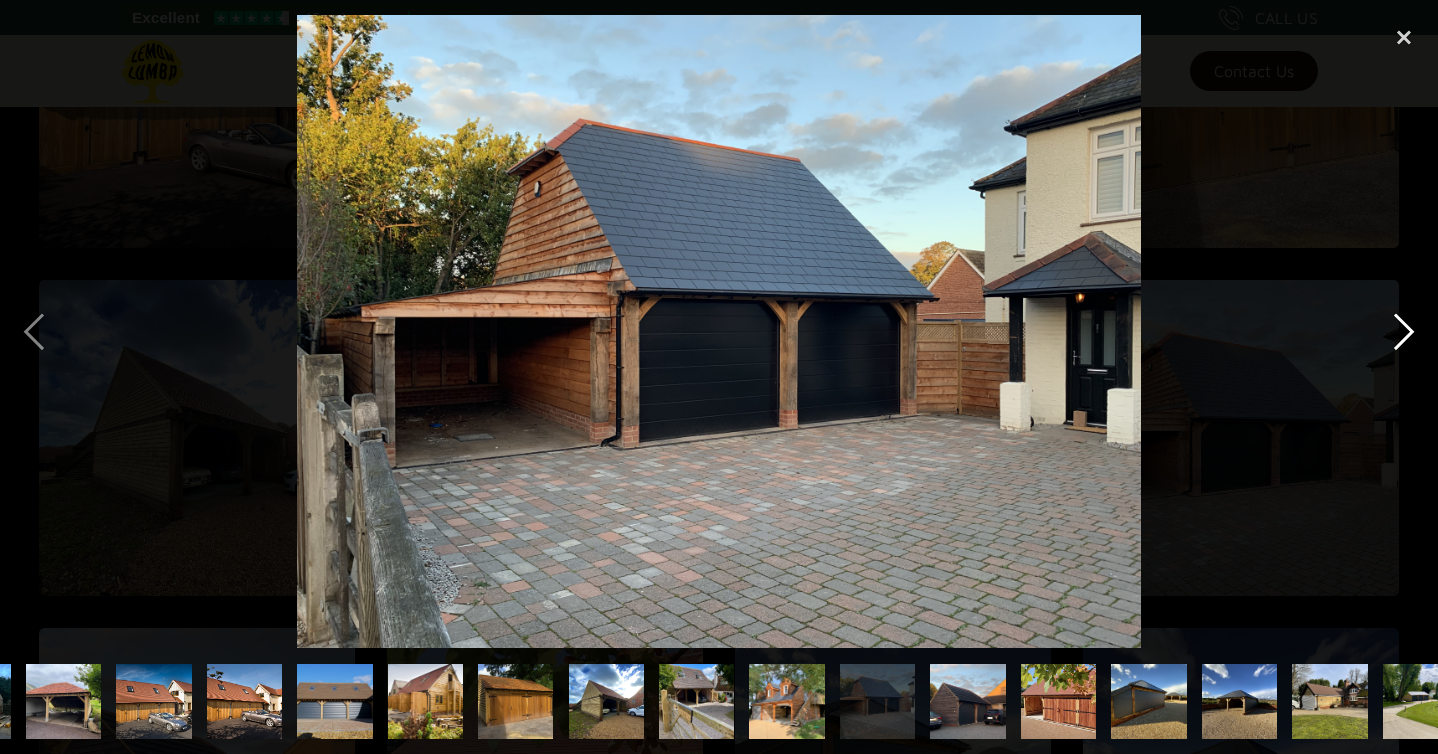 scroll, scrollTop: 0, scrollLeft: 567, axis: horizontal 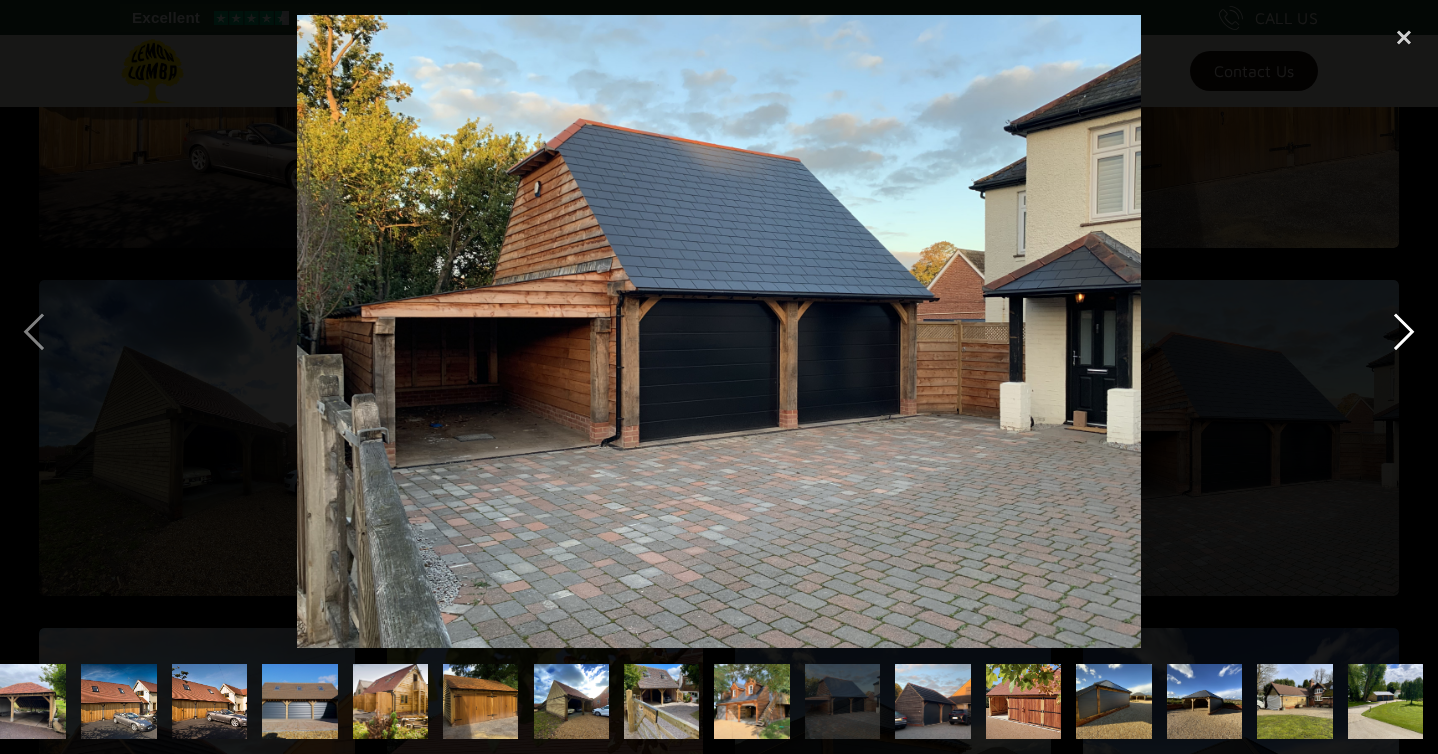 click at bounding box center (1404, 331) 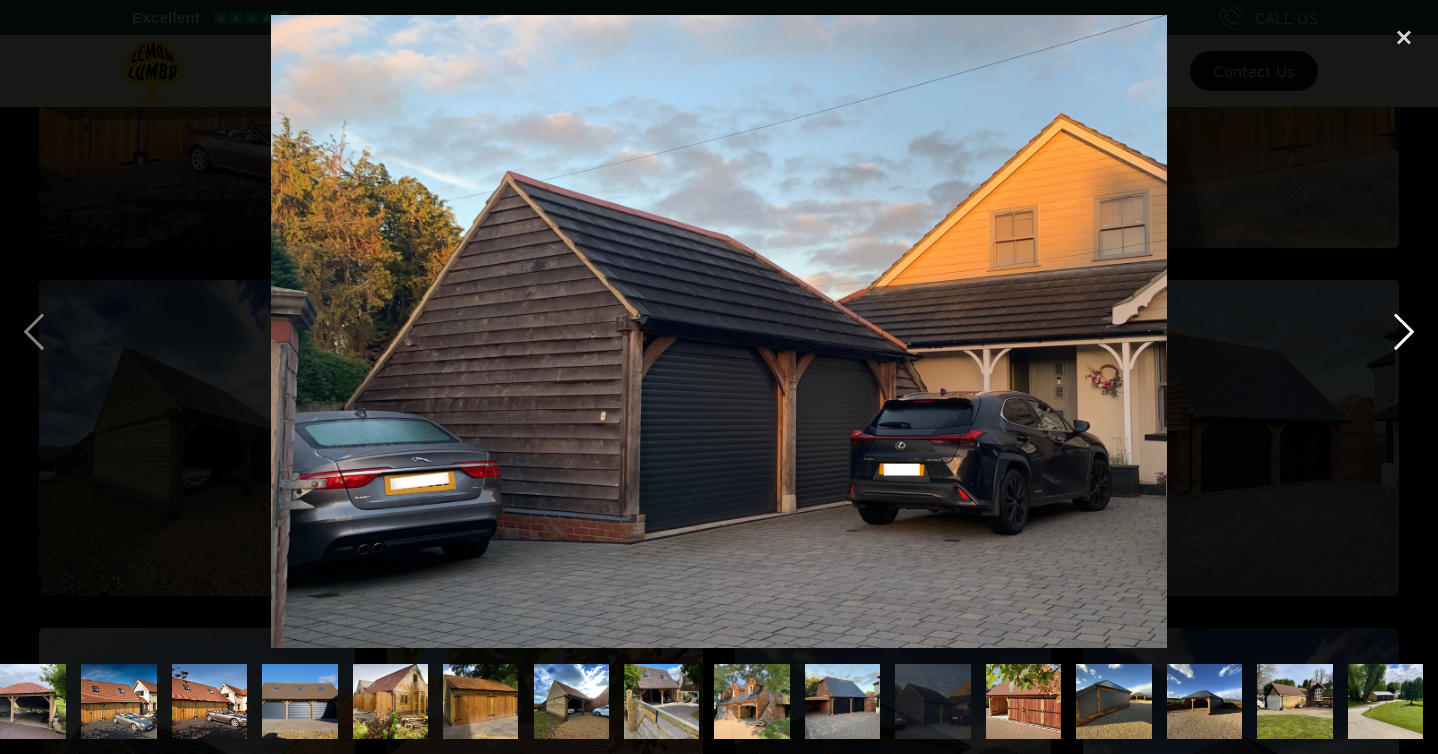 click at bounding box center (1404, 331) 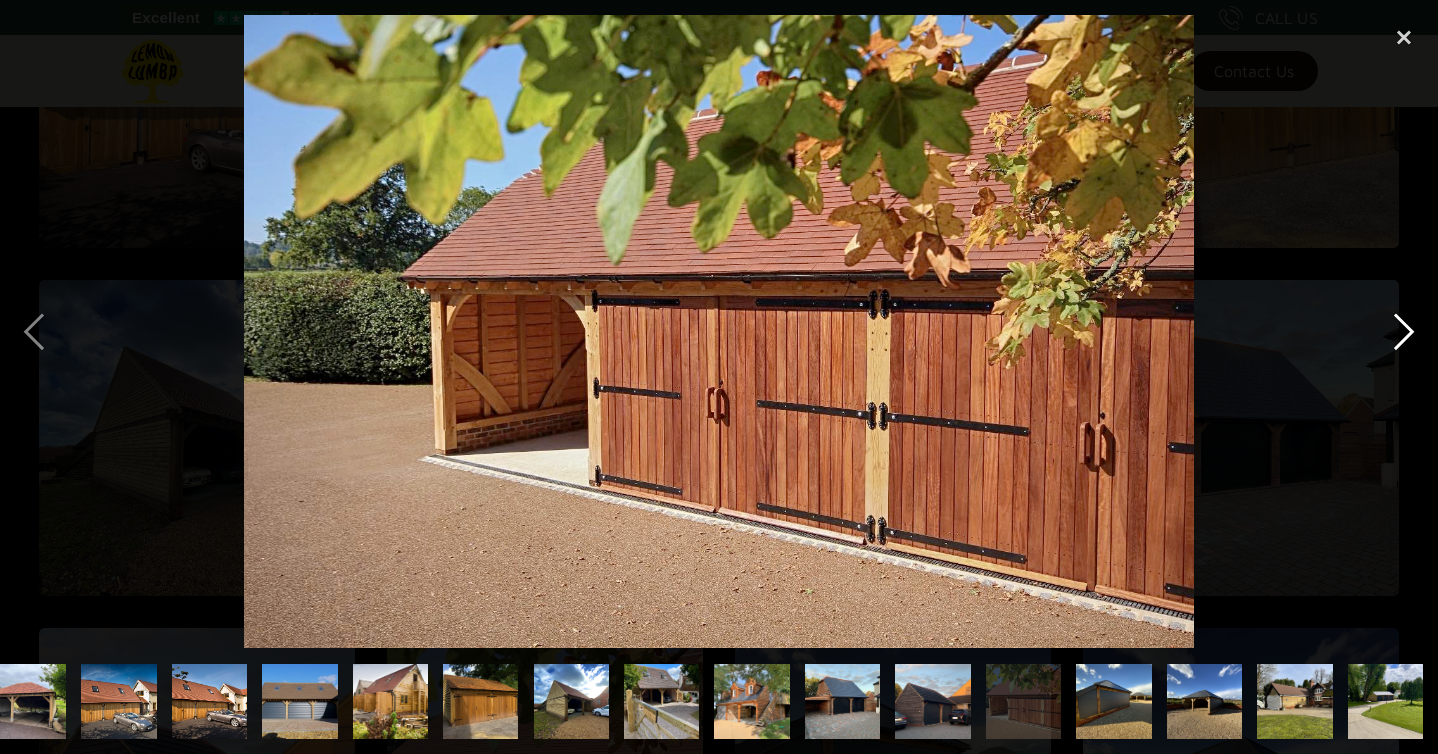 click at bounding box center (1404, 331) 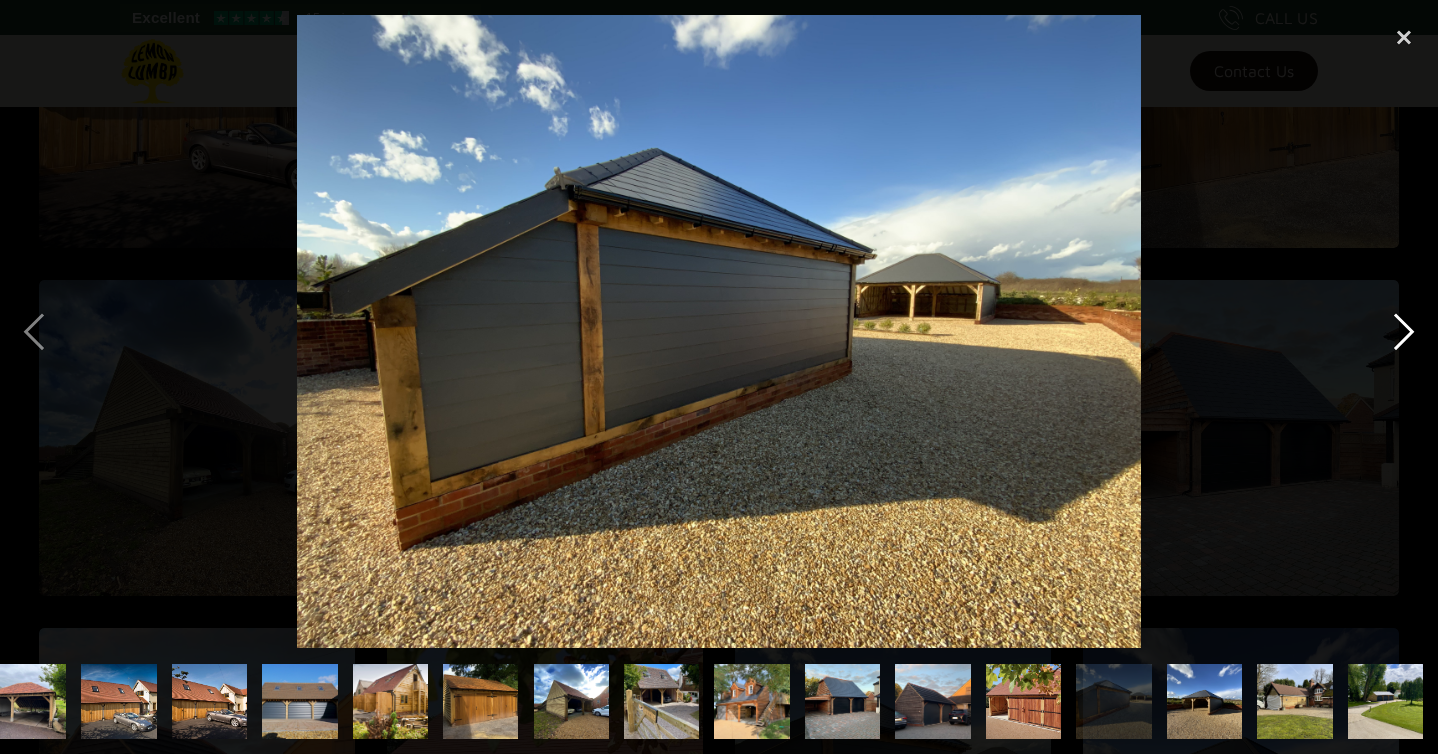 click at bounding box center [1404, 331] 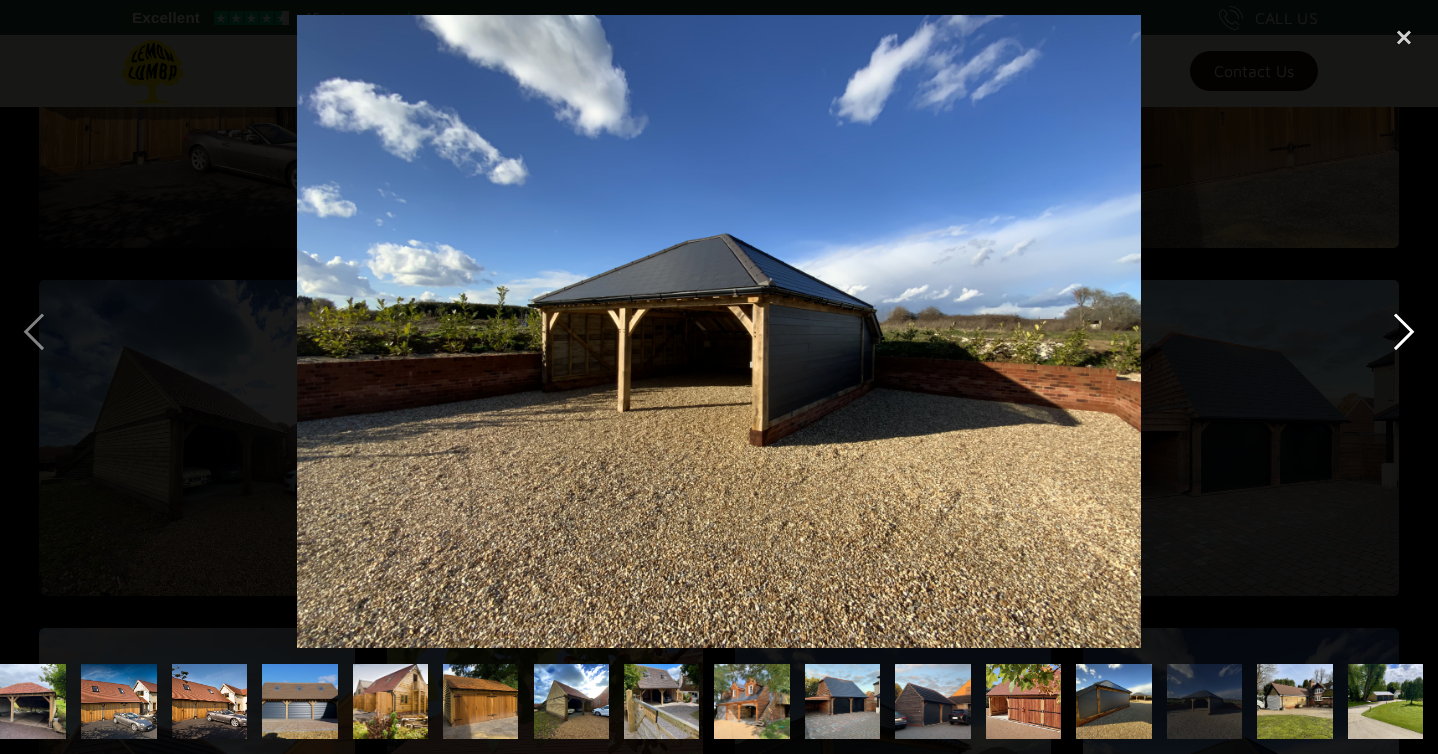 click at bounding box center [1404, 331] 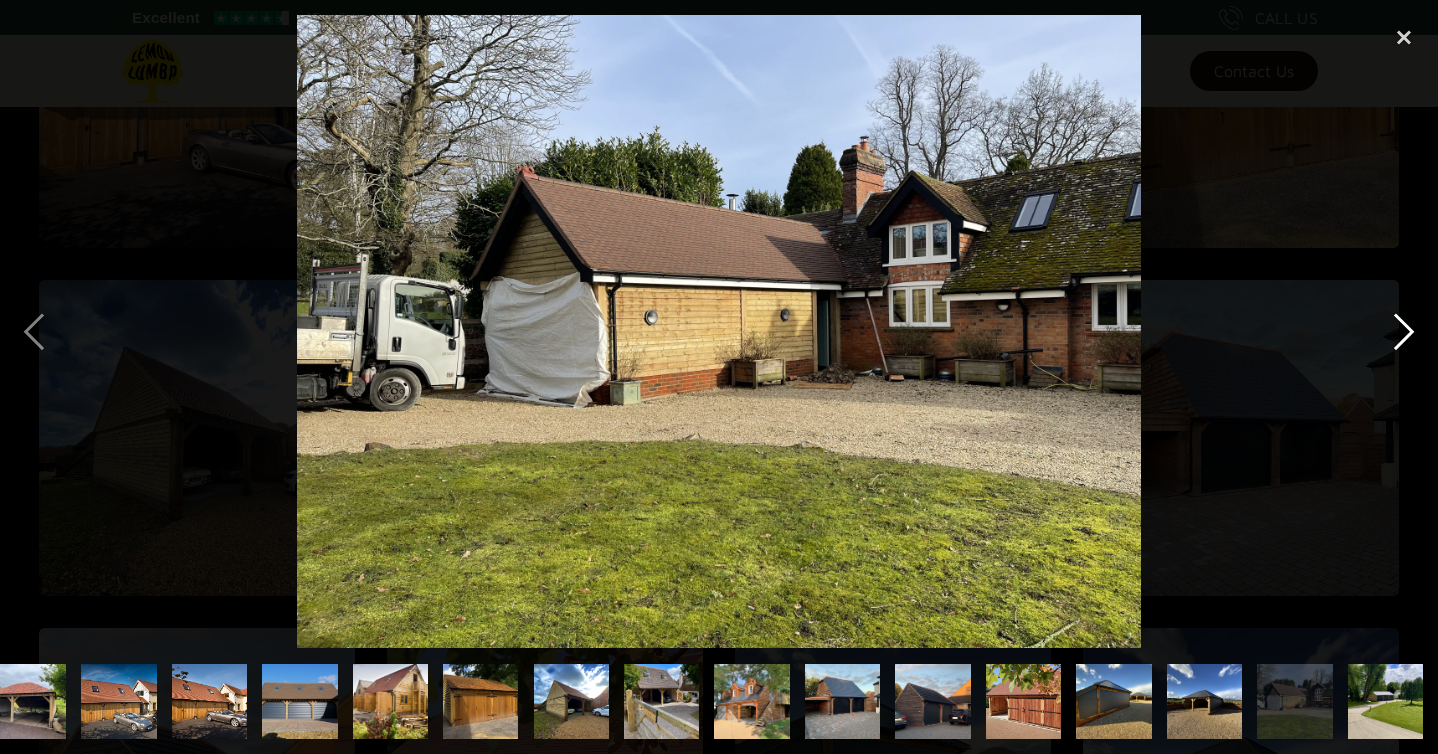 click at bounding box center (1404, 331) 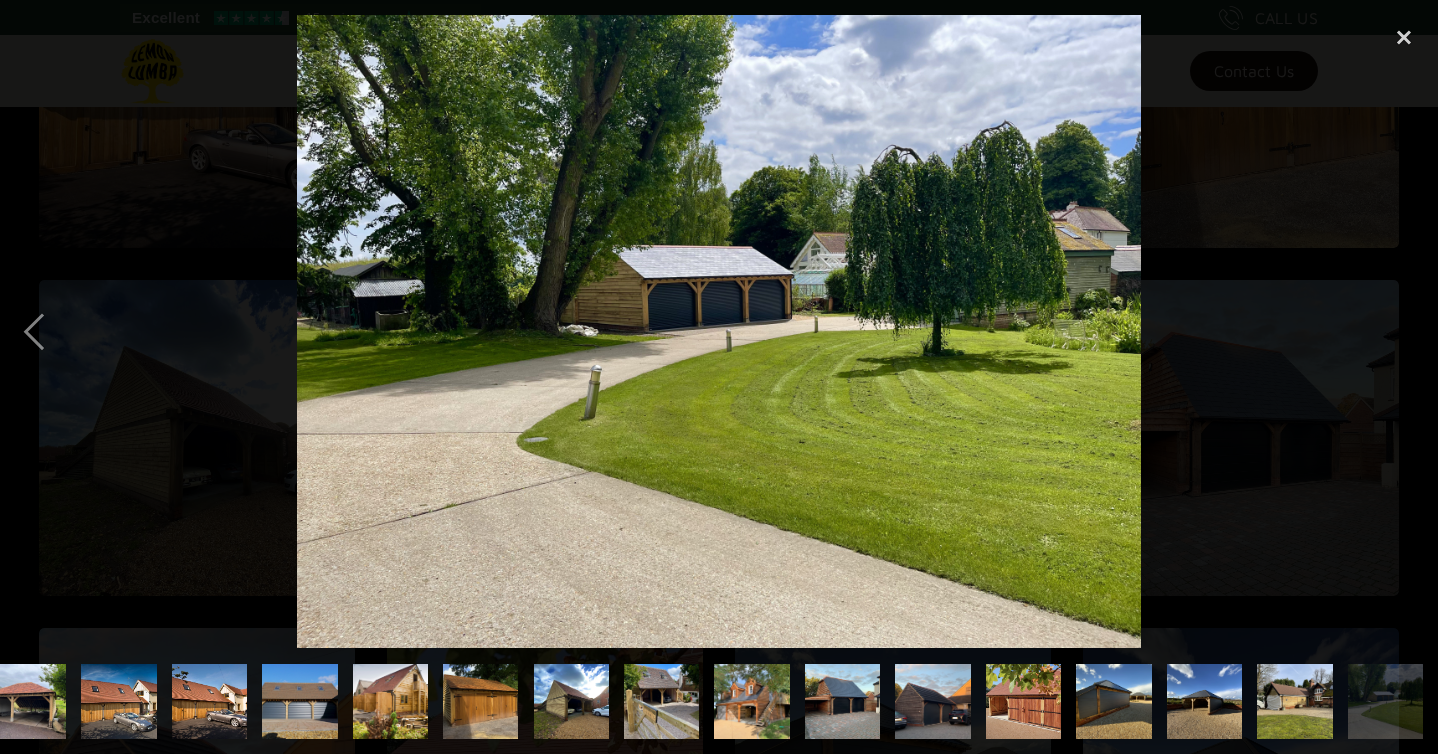 click at bounding box center (1404, 331) 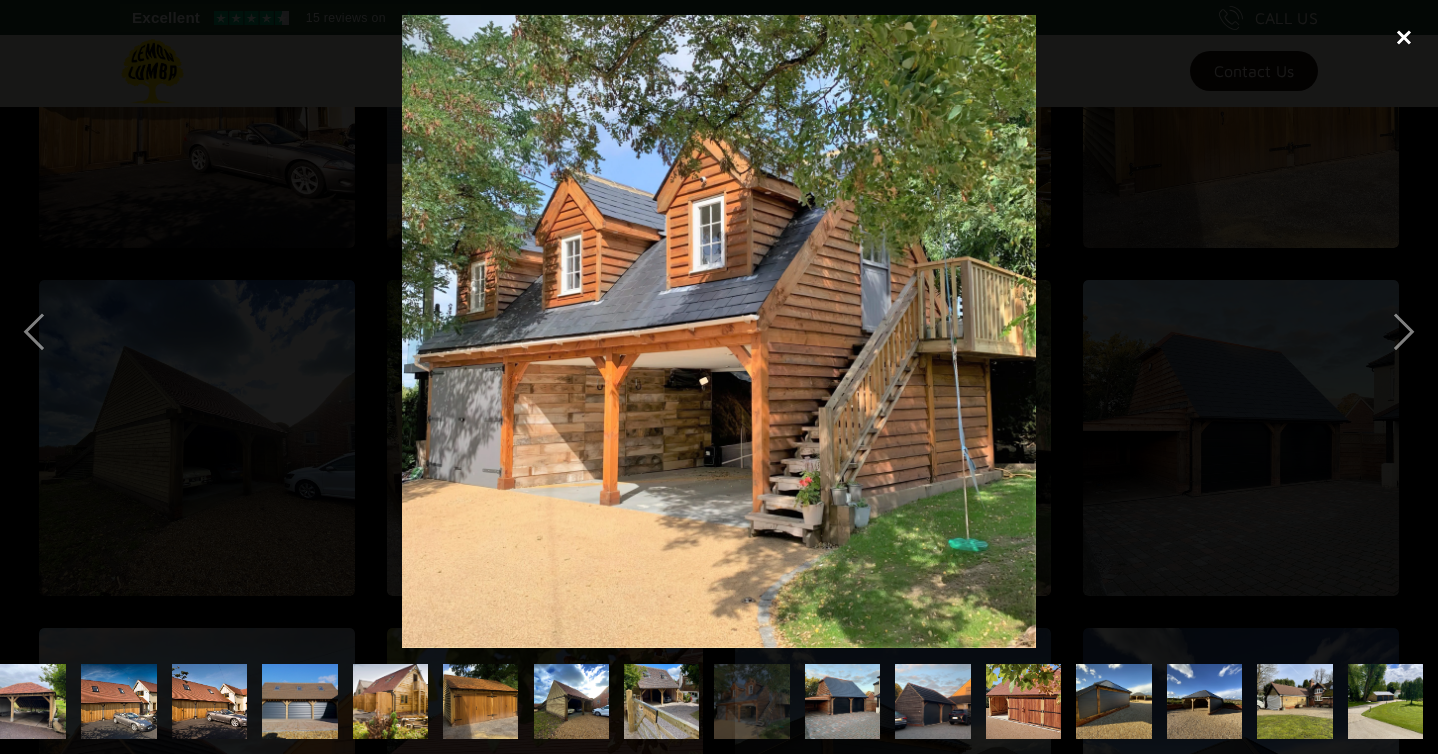click at bounding box center (1404, 37) 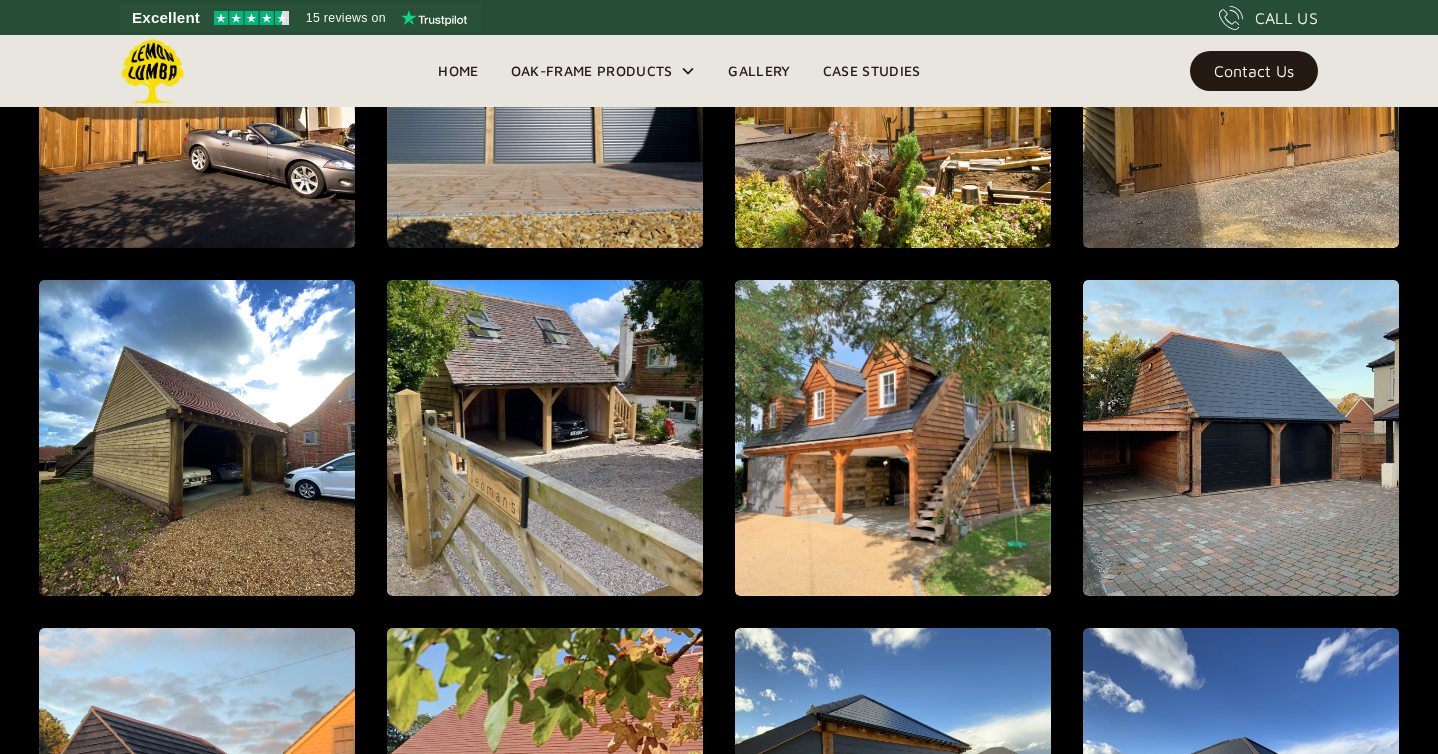 scroll, scrollTop: 0, scrollLeft: 0, axis: both 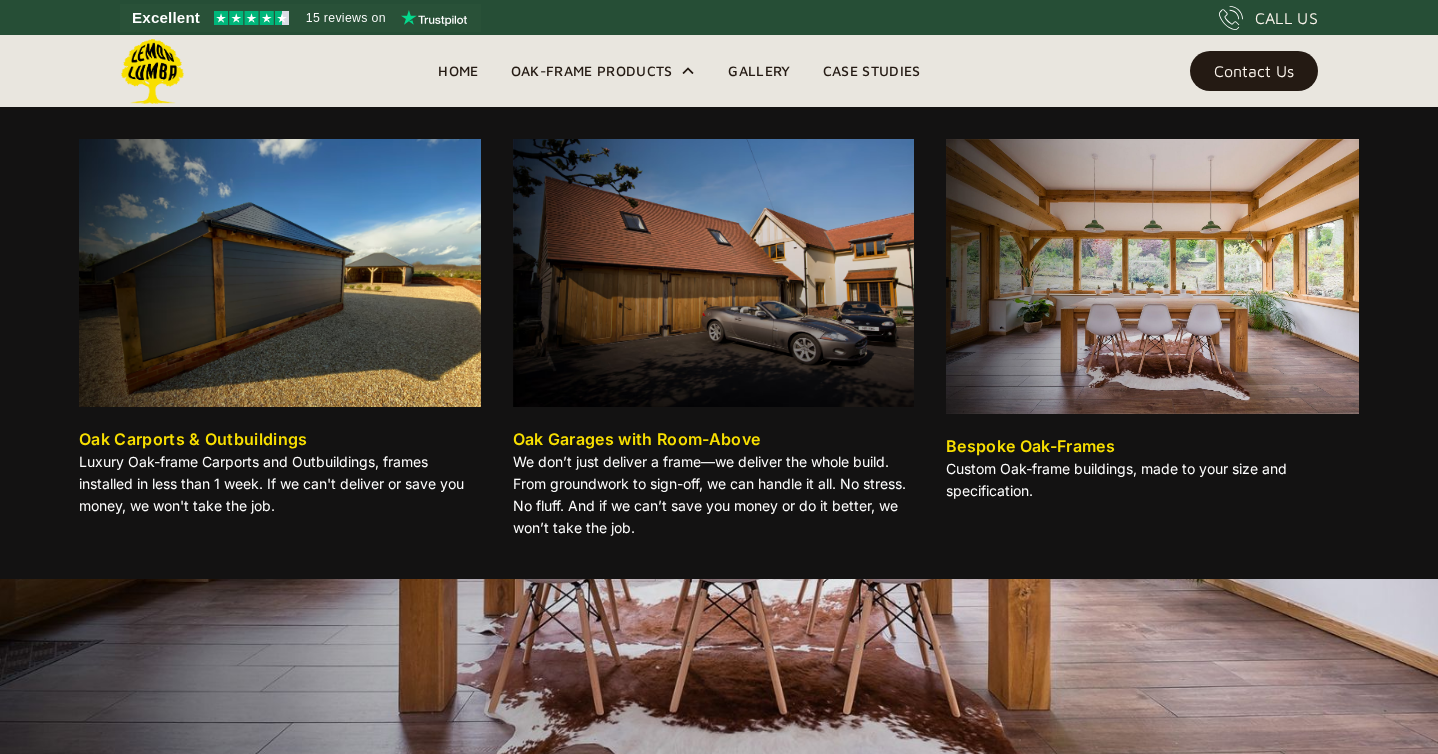 click at bounding box center (714, 273) 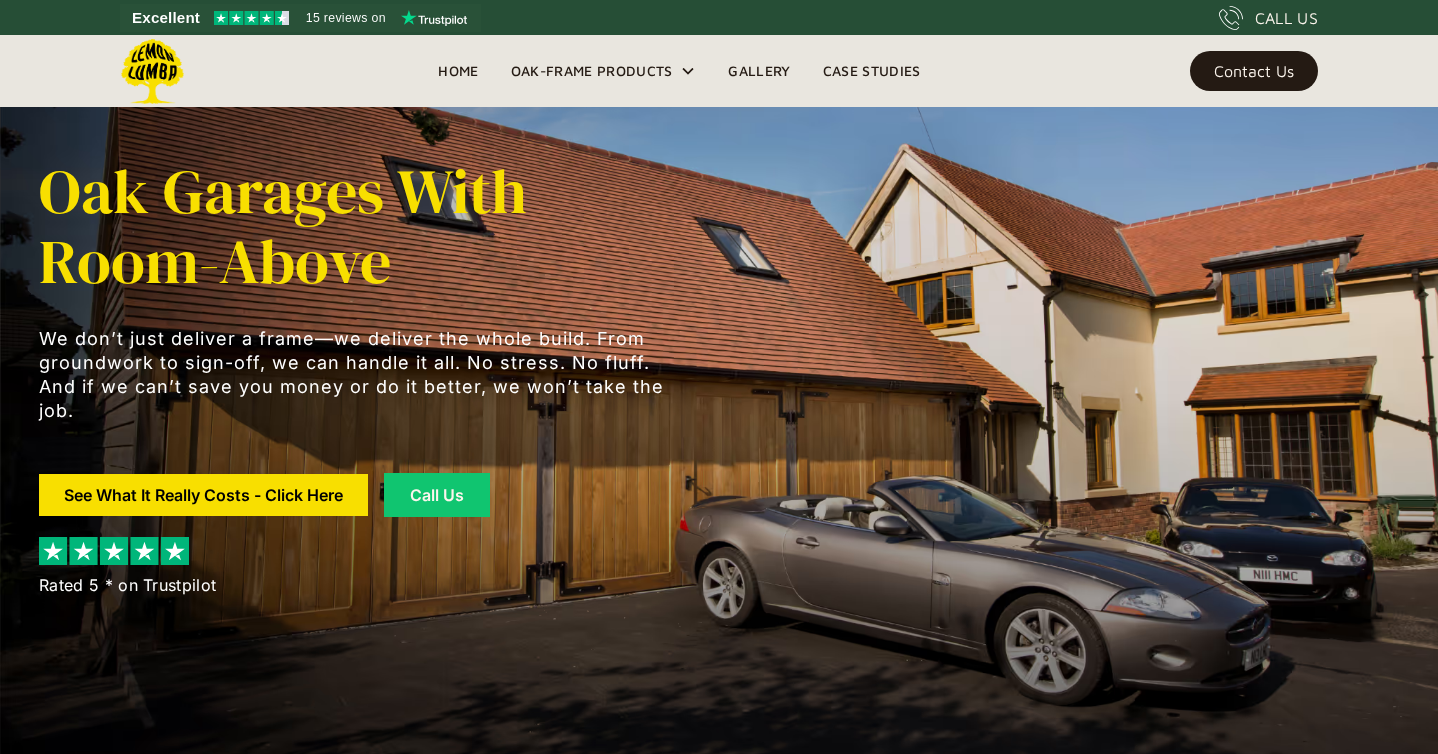 scroll, scrollTop: 0, scrollLeft: 0, axis: both 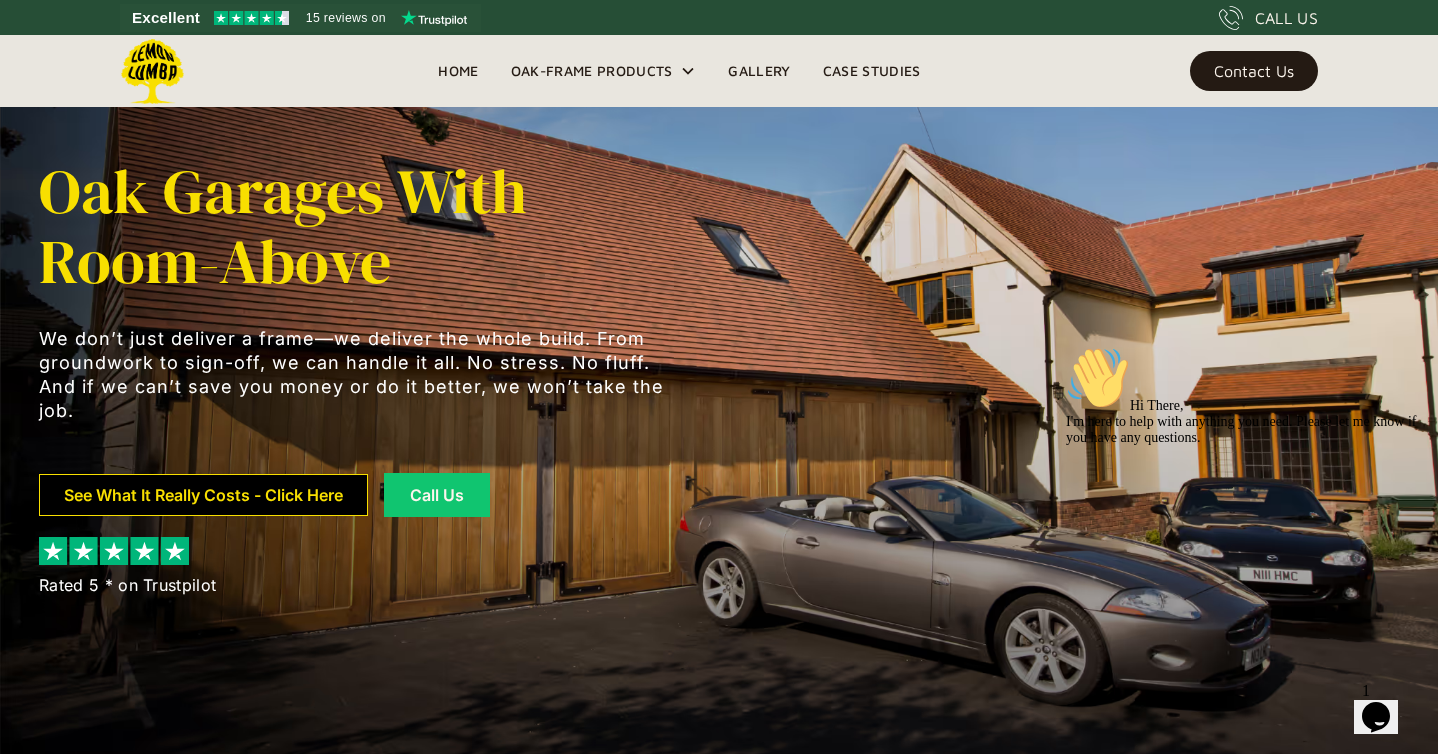 click on "See What It Really Costs - Click Here" at bounding box center (203, 495) 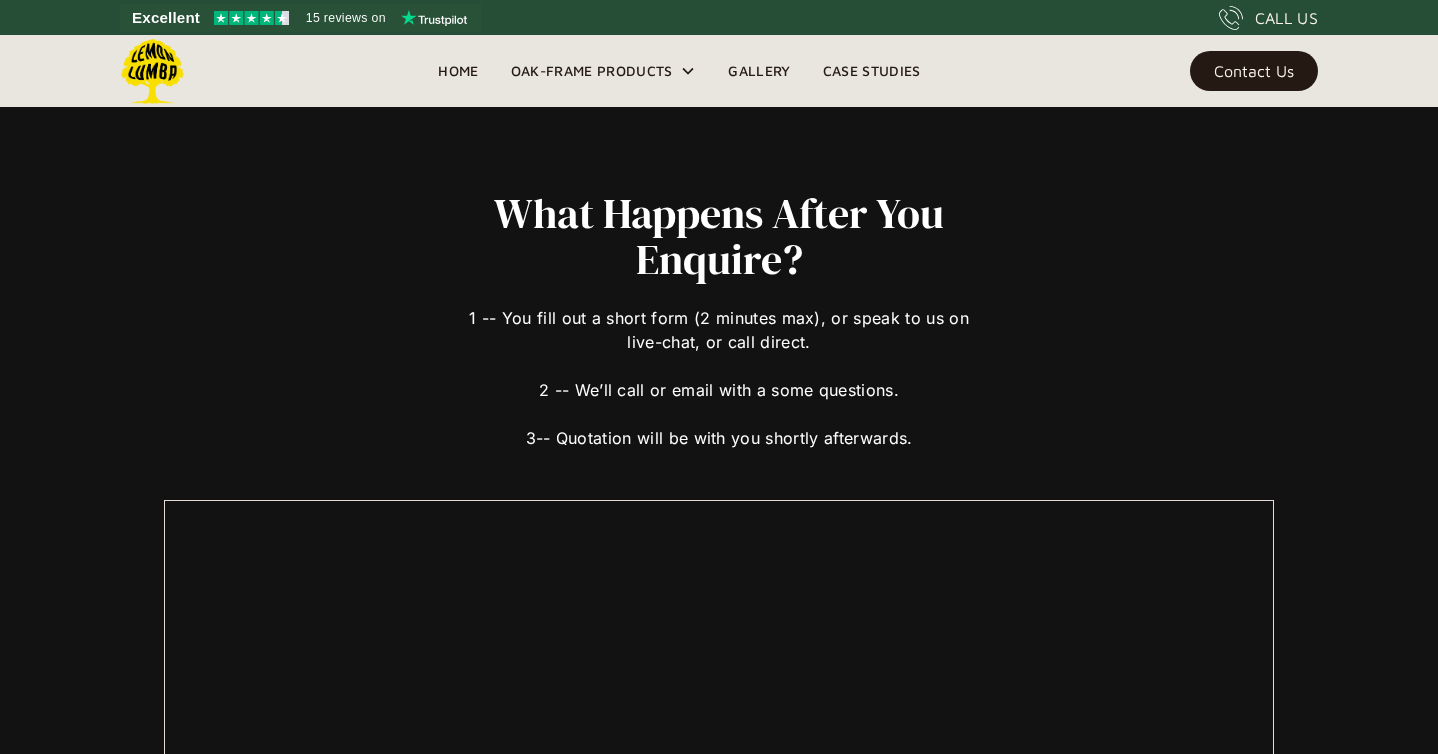scroll, scrollTop: 0, scrollLeft: 0, axis: both 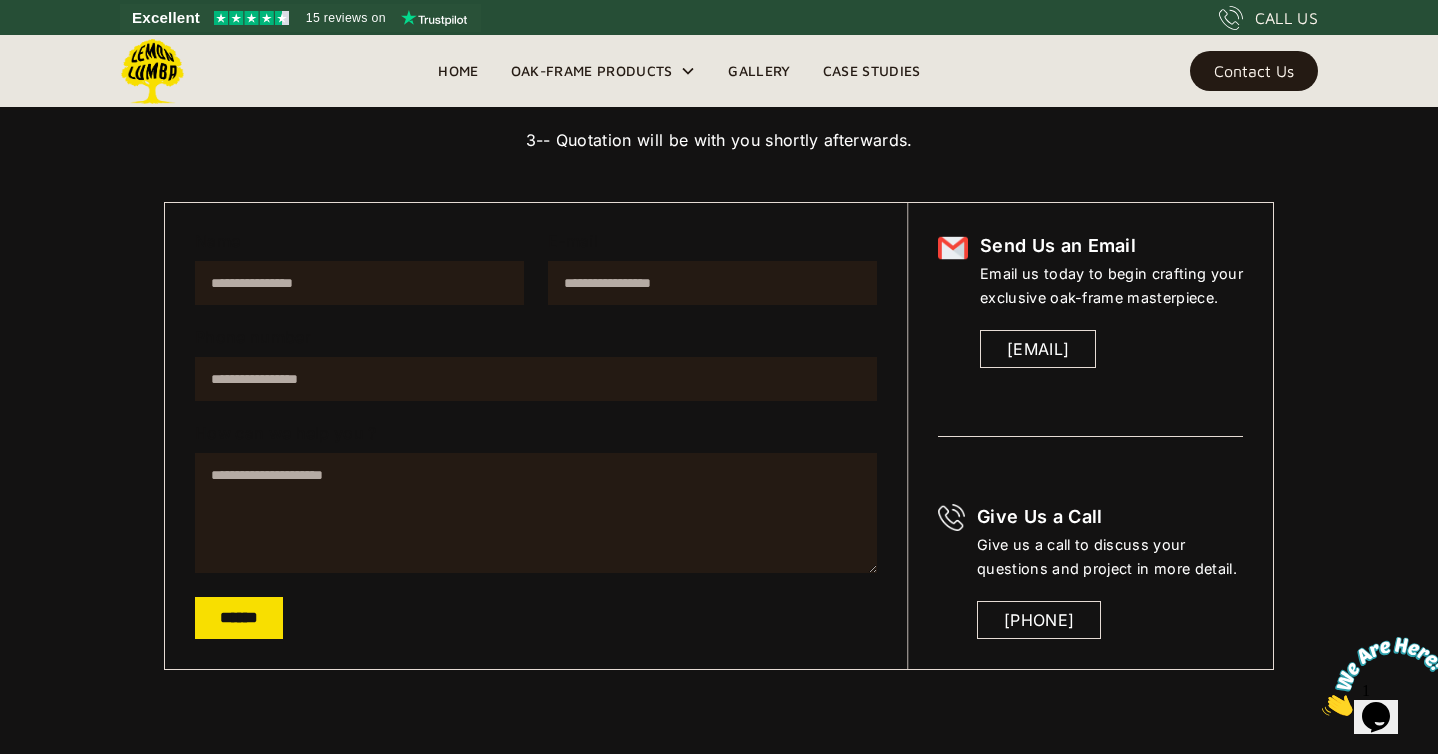 click on "Name" at bounding box center [359, 283] 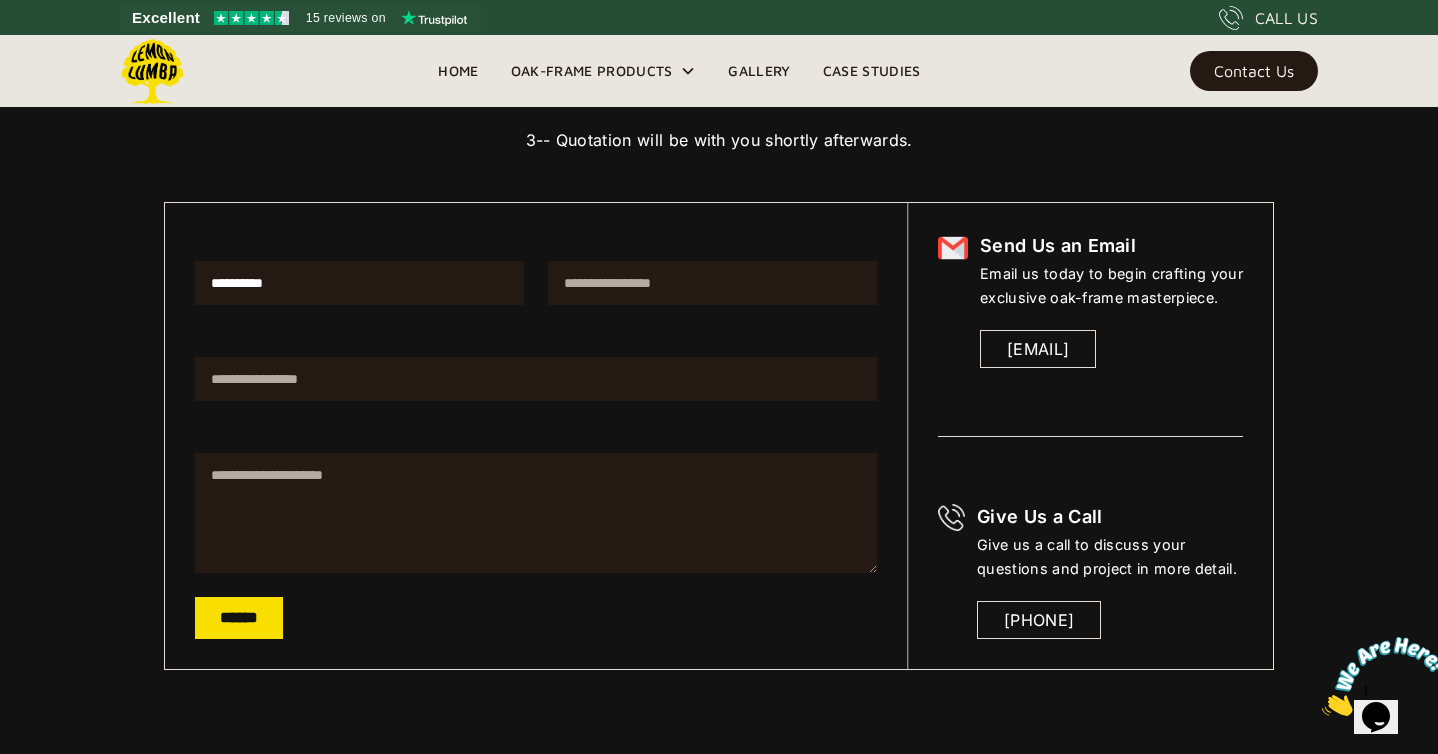 type on "**********" 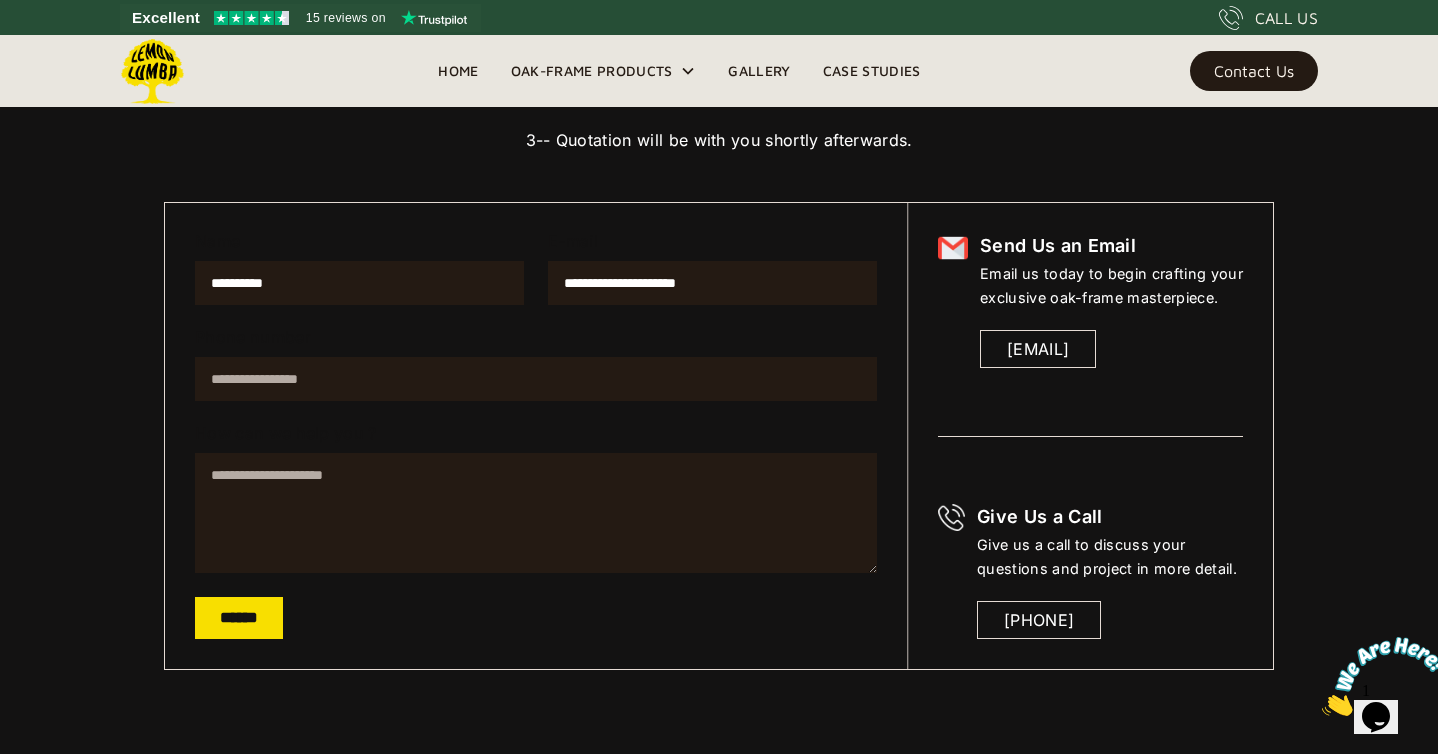 type on "**********" 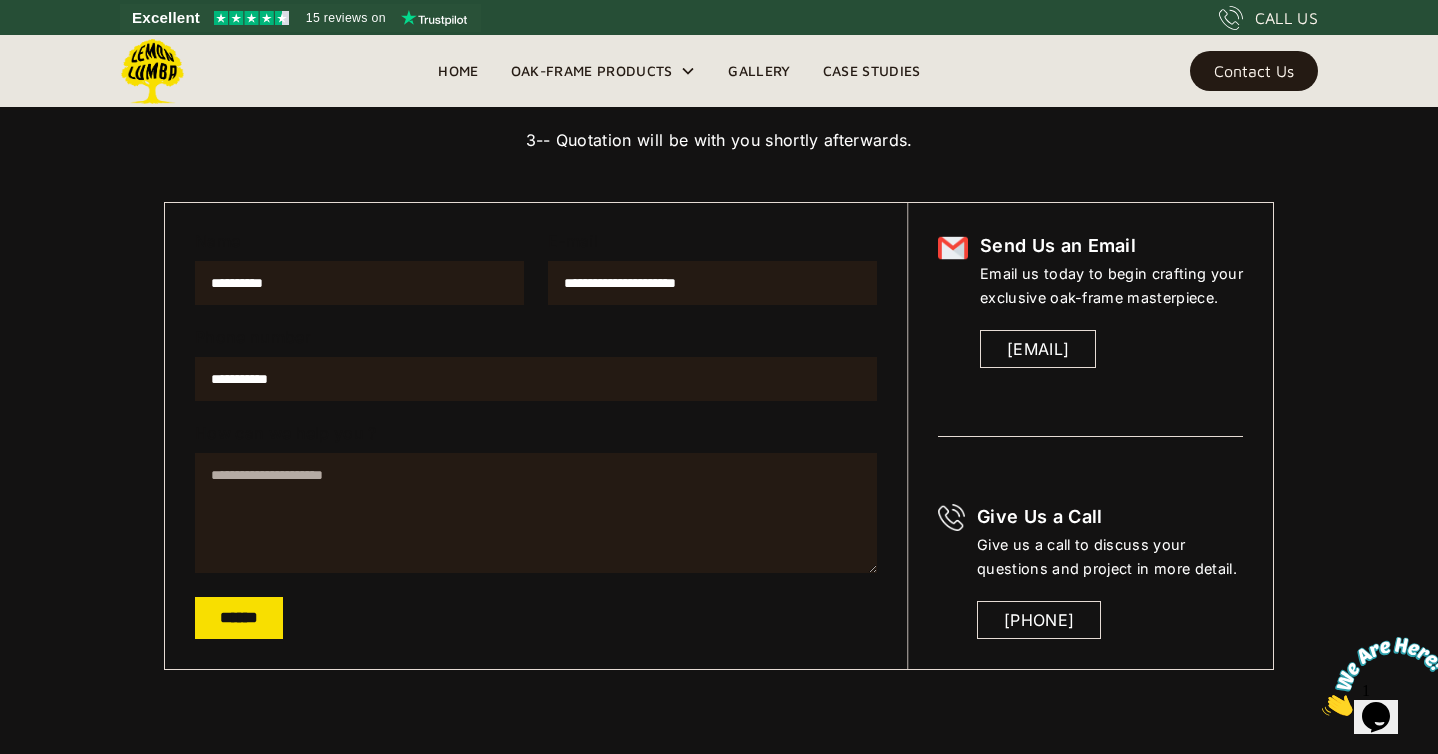 click on "How can we help you ?" at bounding box center (536, 513) 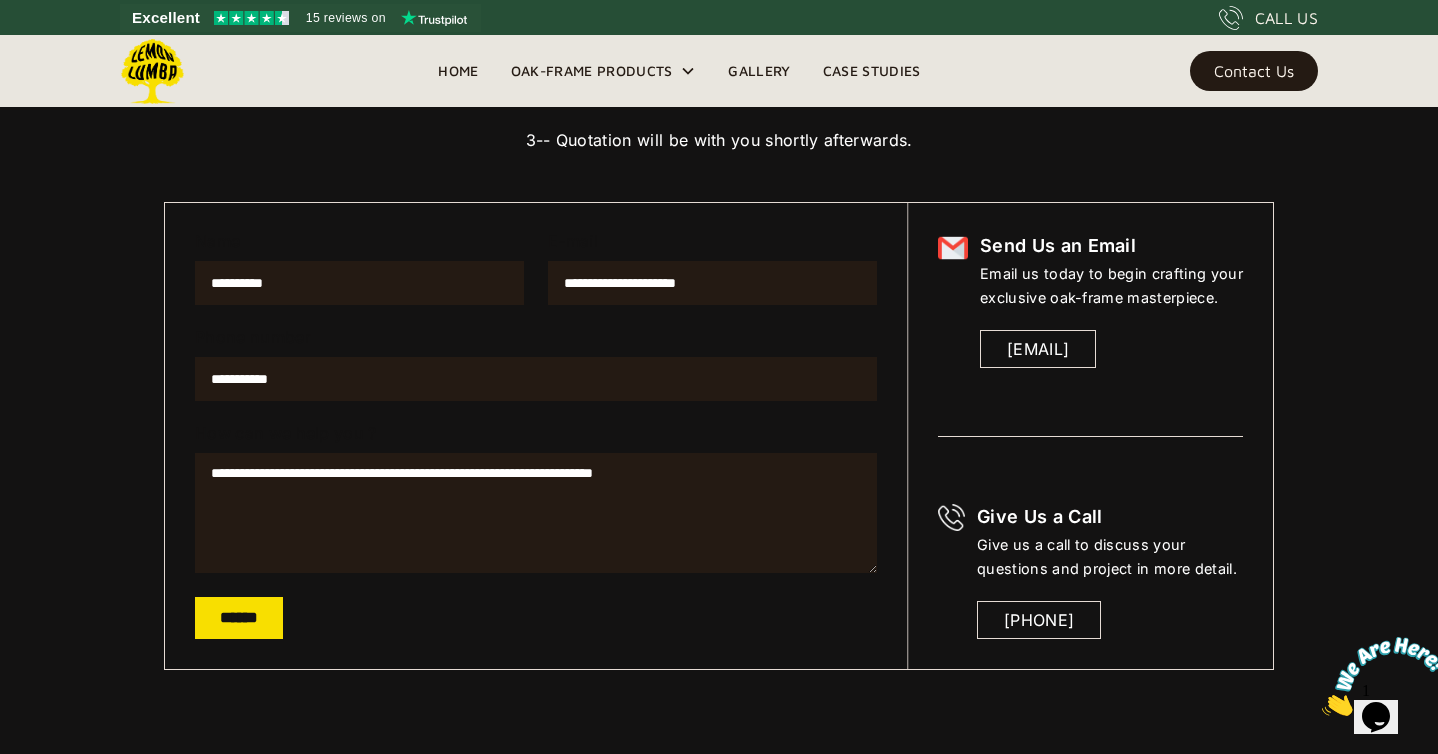 click on "**********" at bounding box center [536, 513] 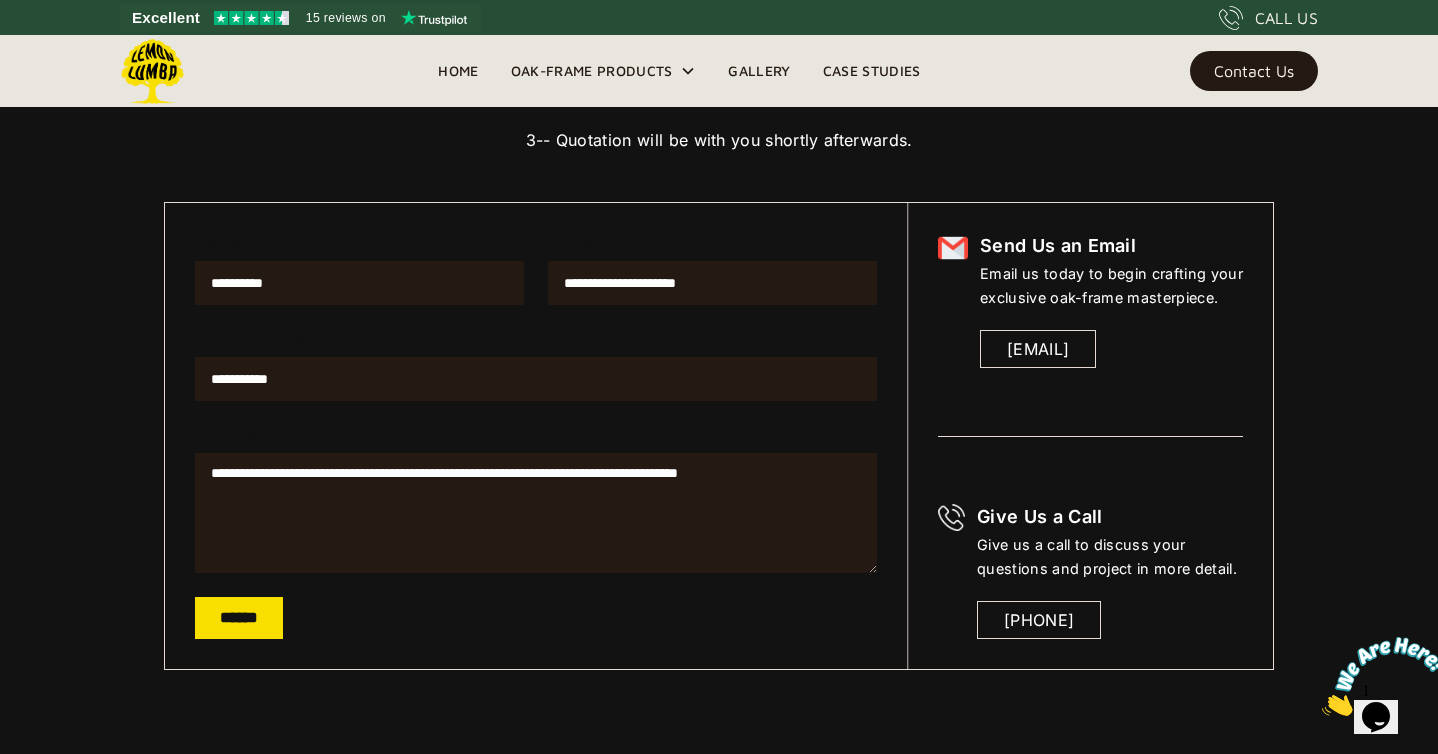 click on "**********" at bounding box center (536, 513) 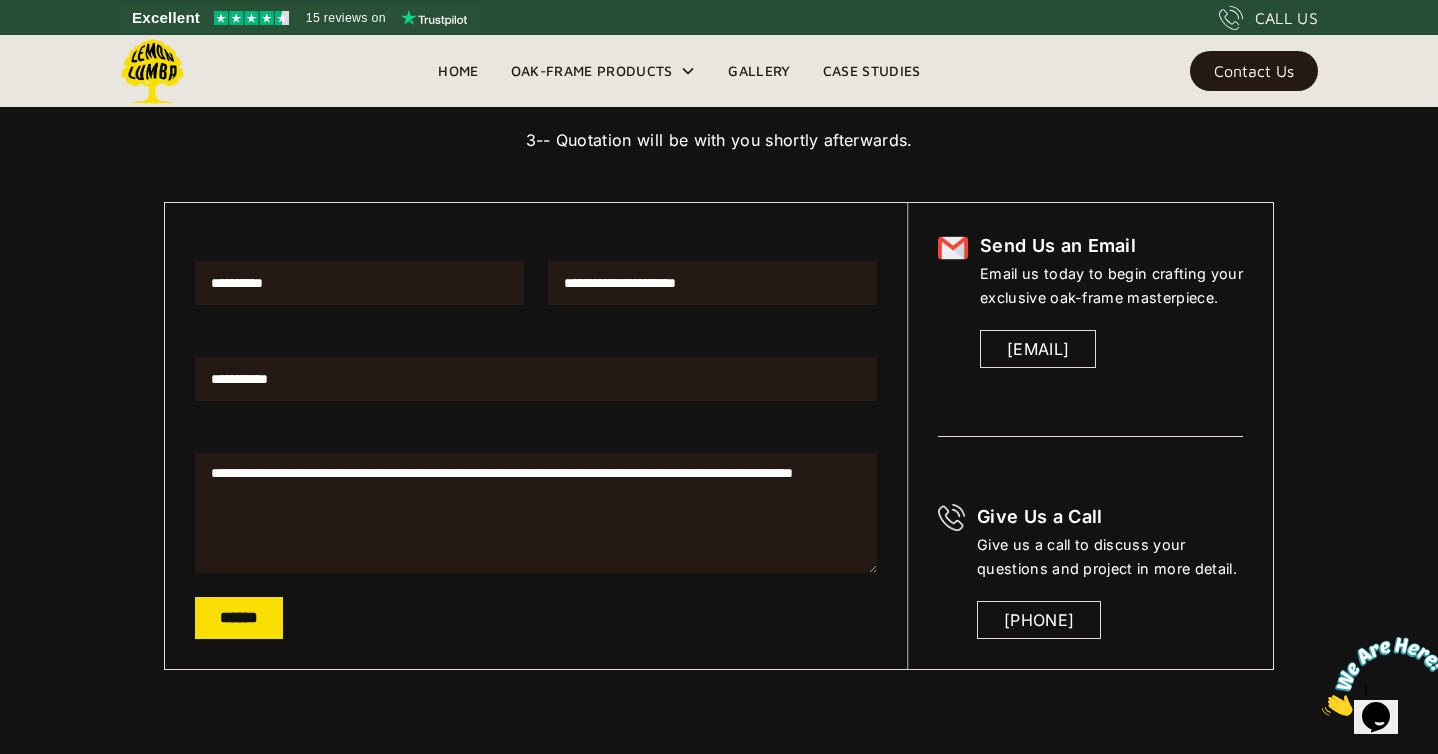 click on "**********" at bounding box center [536, 513] 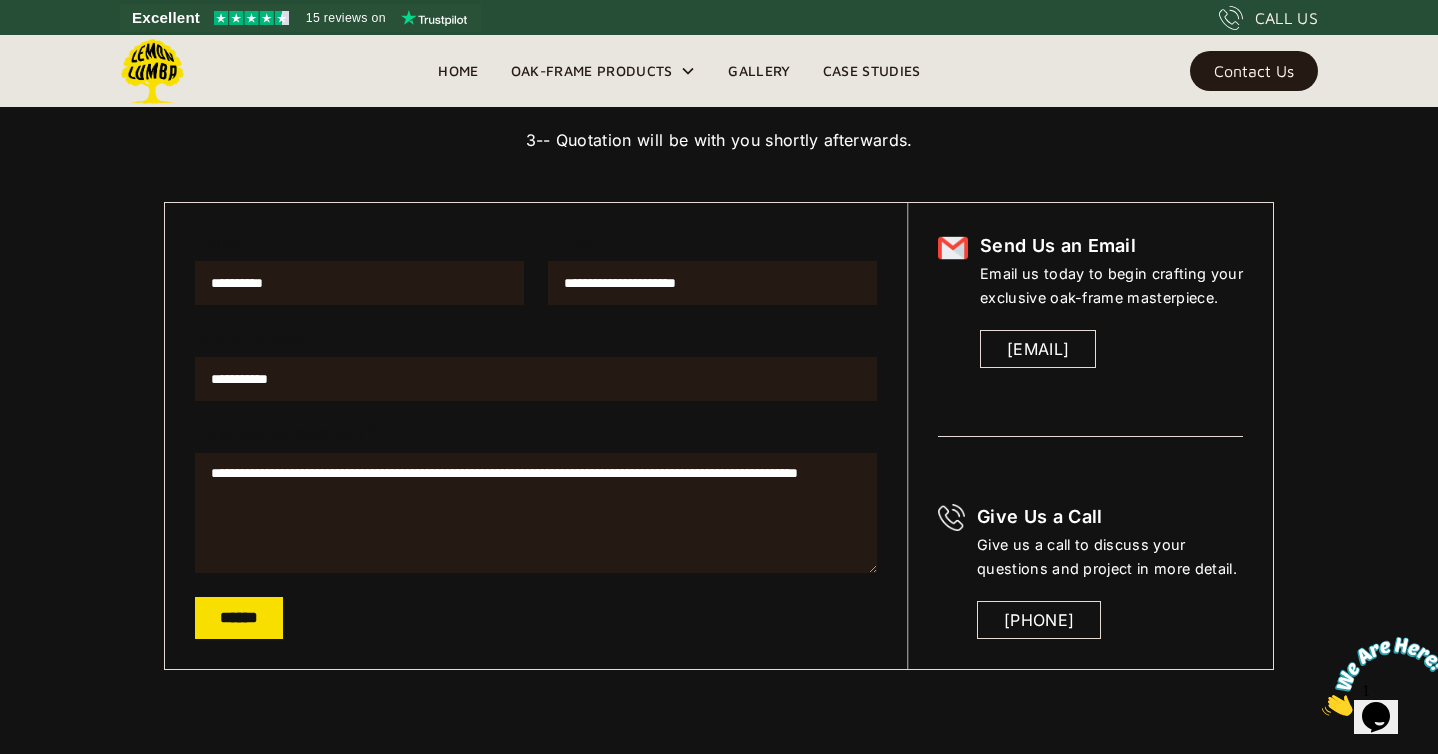 click on "**********" at bounding box center [536, 513] 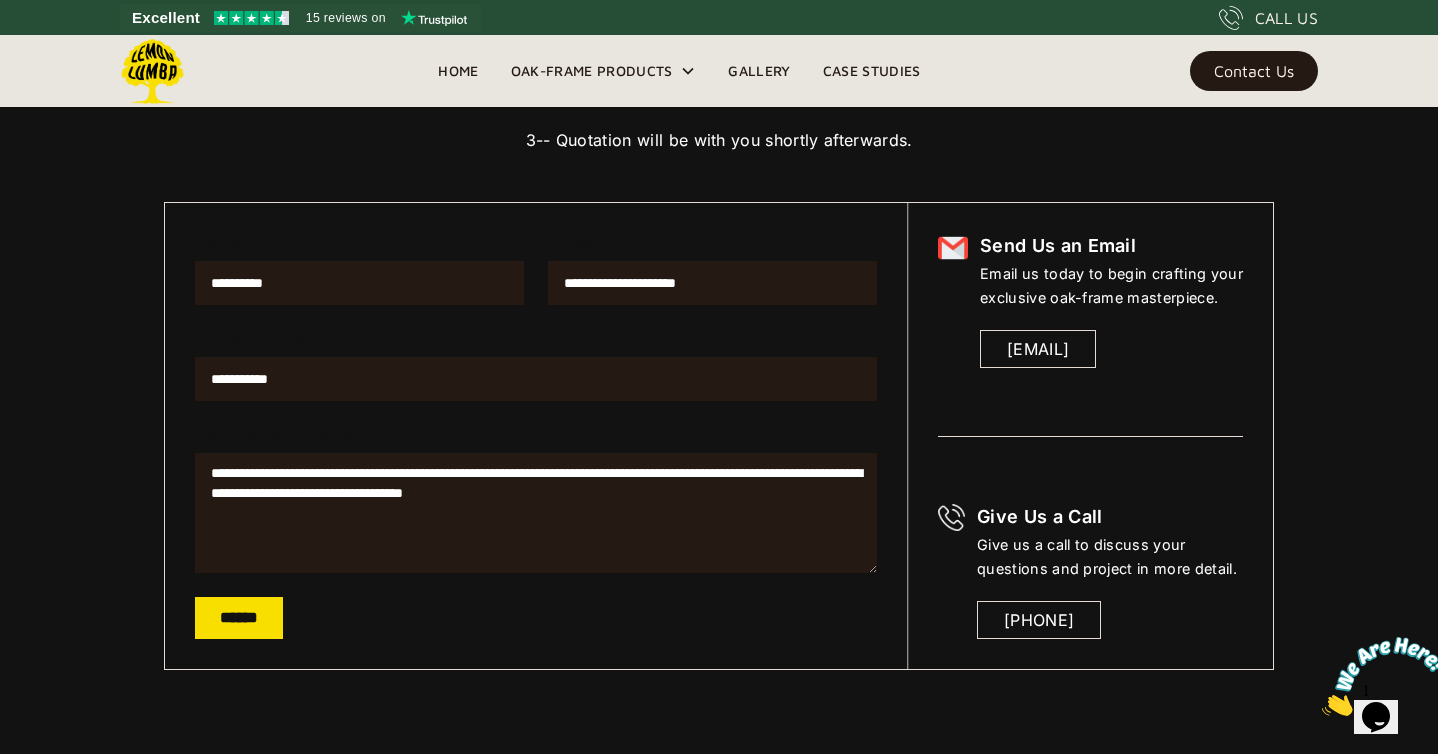 click on "**********" at bounding box center [536, 513] 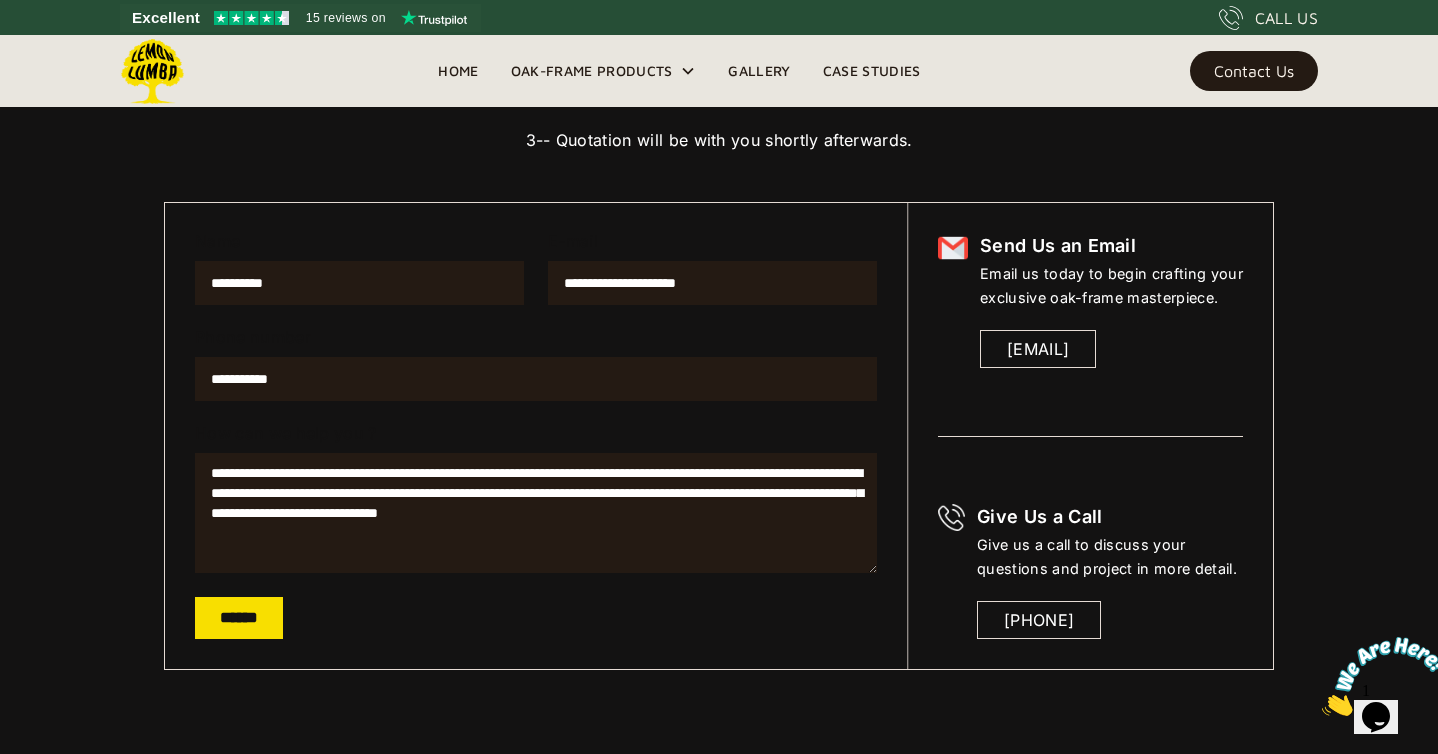 scroll, scrollTop: 9, scrollLeft: 0, axis: vertical 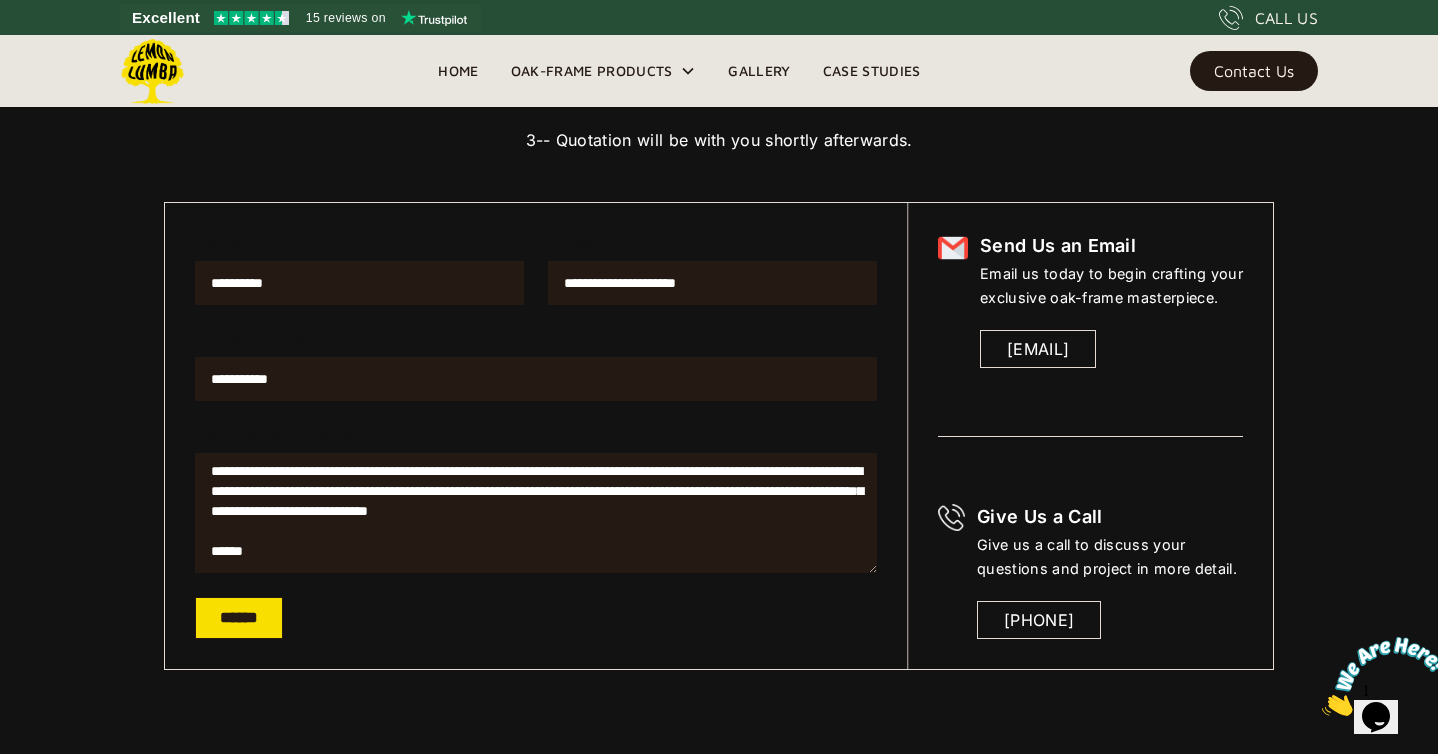 type on "**********" 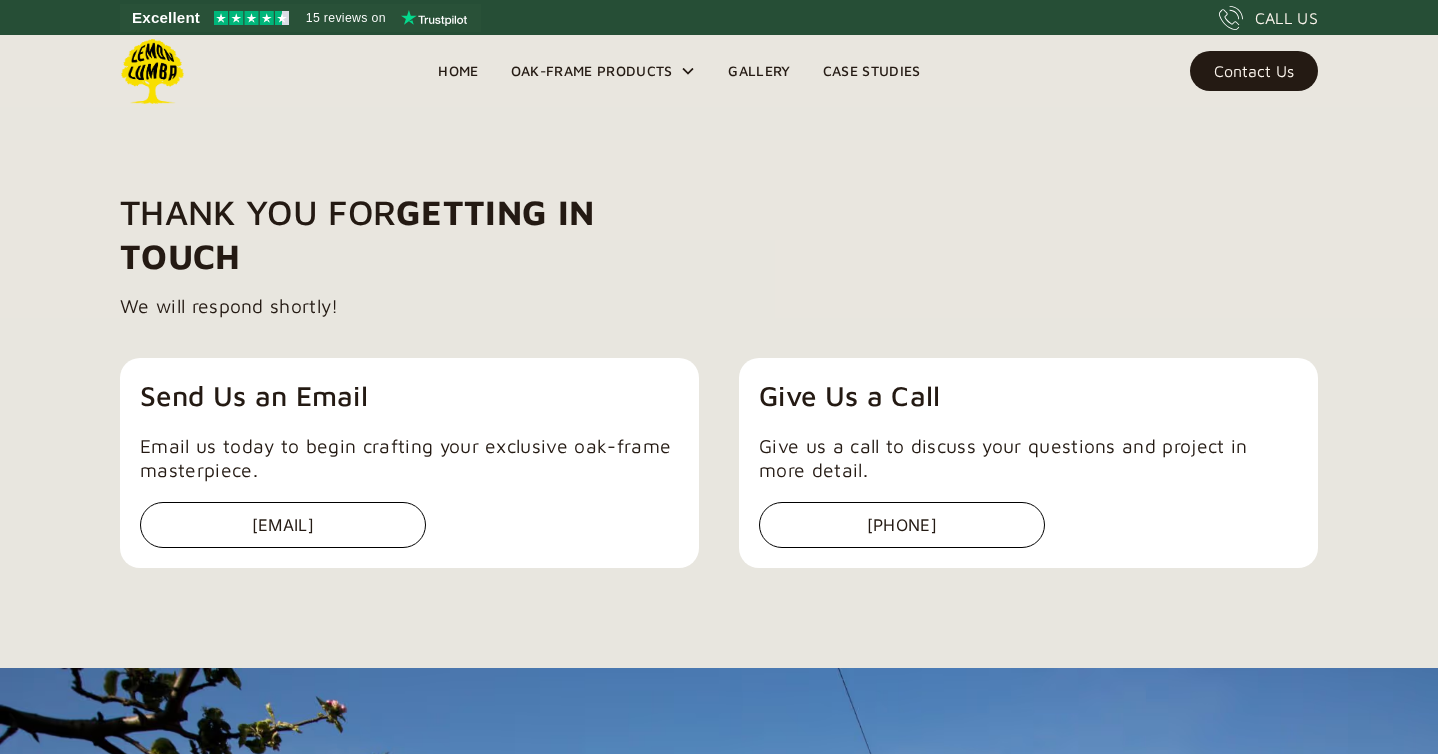 scroll, scrollTop: 0, scrollLeft: 0, axis: both 